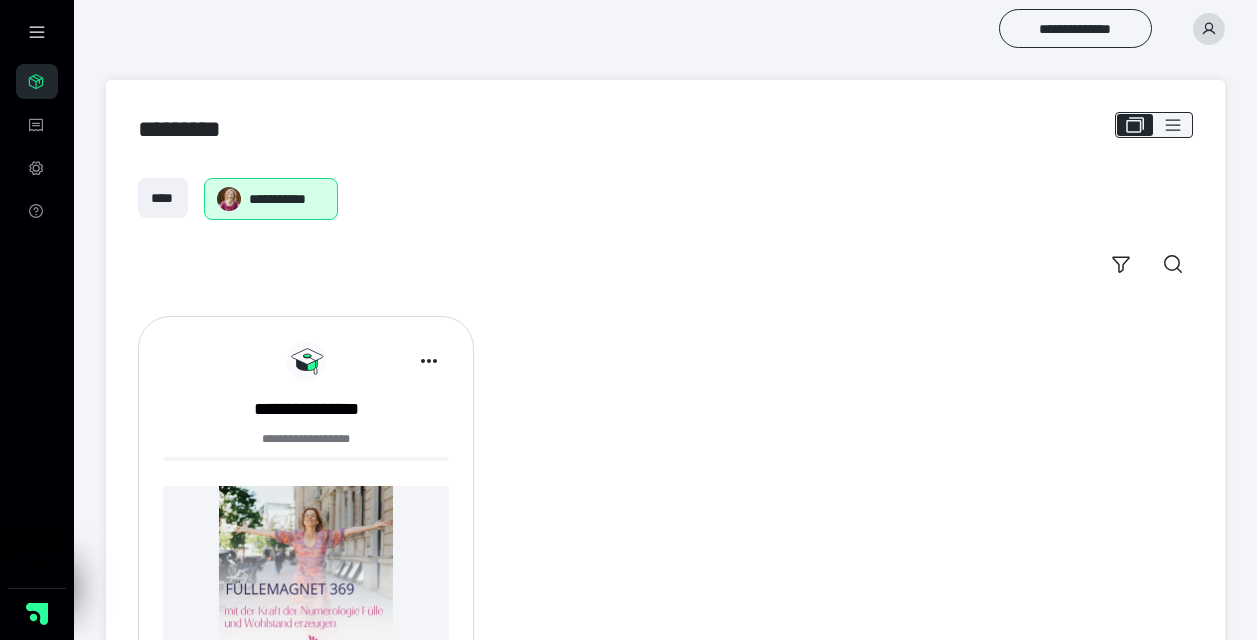scroll, scrollTop: 0, scrollLeft: 0, axis: both 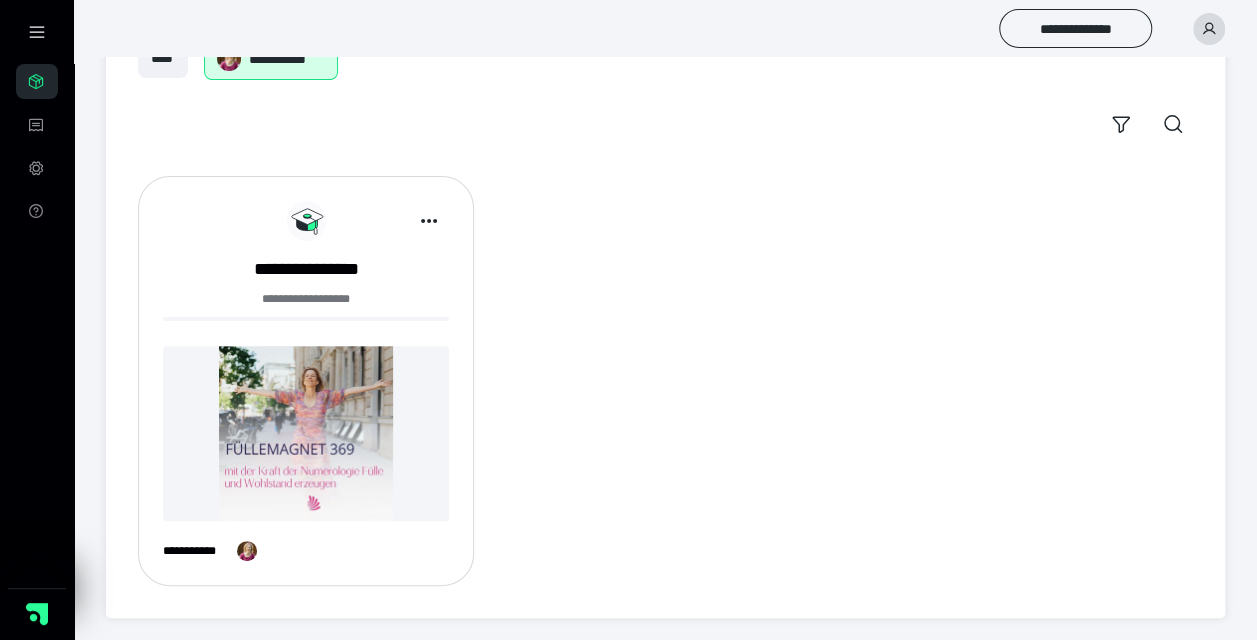 click at bounding box center [306, 433] 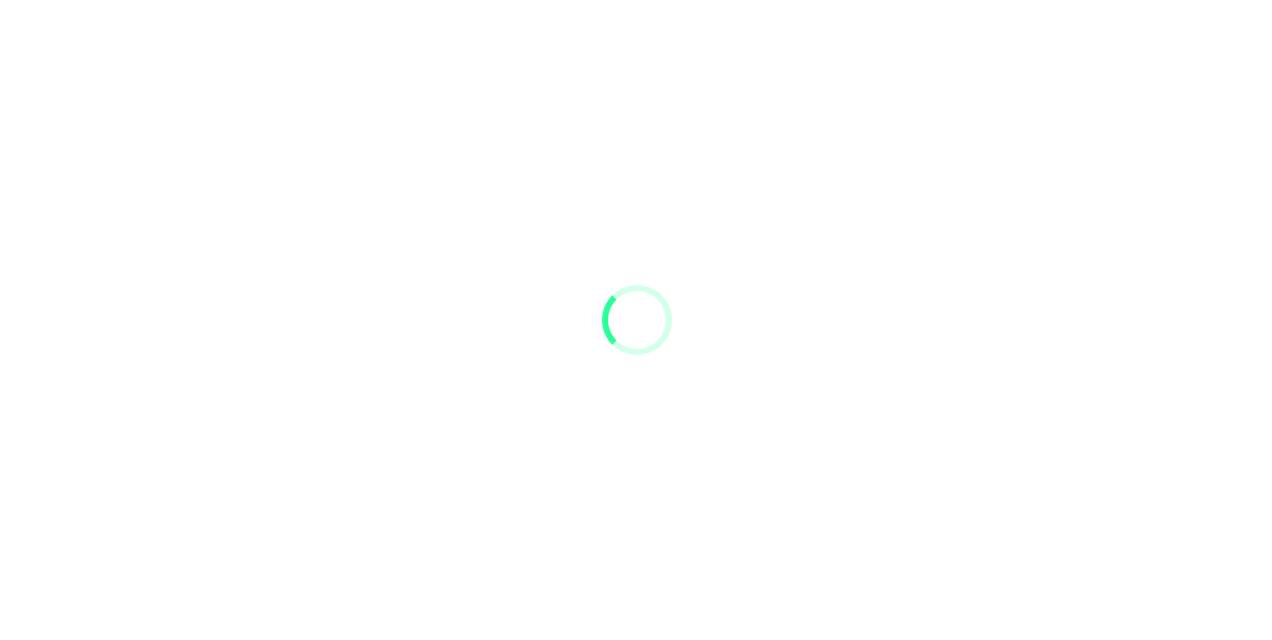 scroll, scrollTop: 0, scrollLeft: 0, axis: both 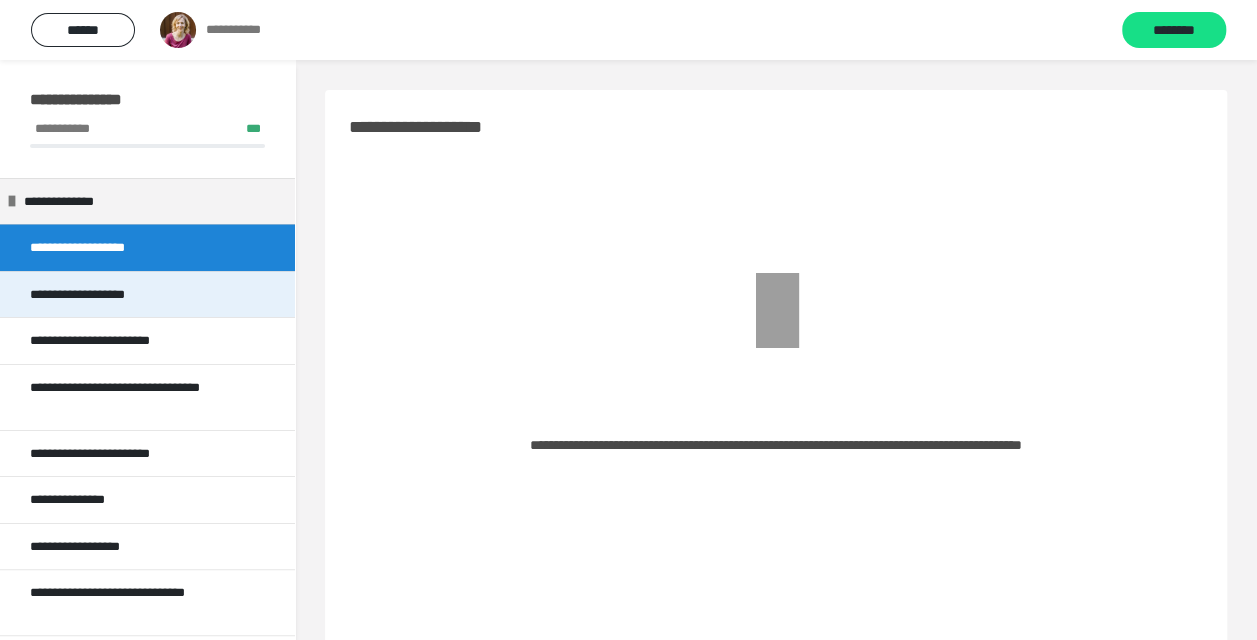 click on "**********" at bounding box center (92, 295) 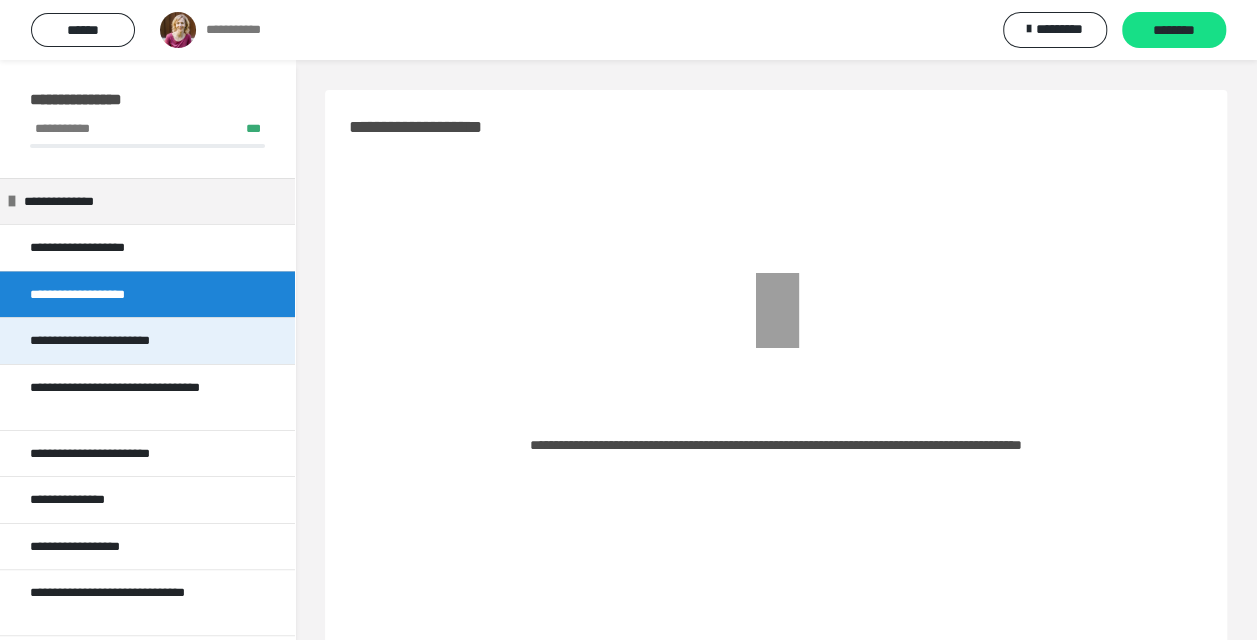 click on "**********" at bounding box center [114, 341] 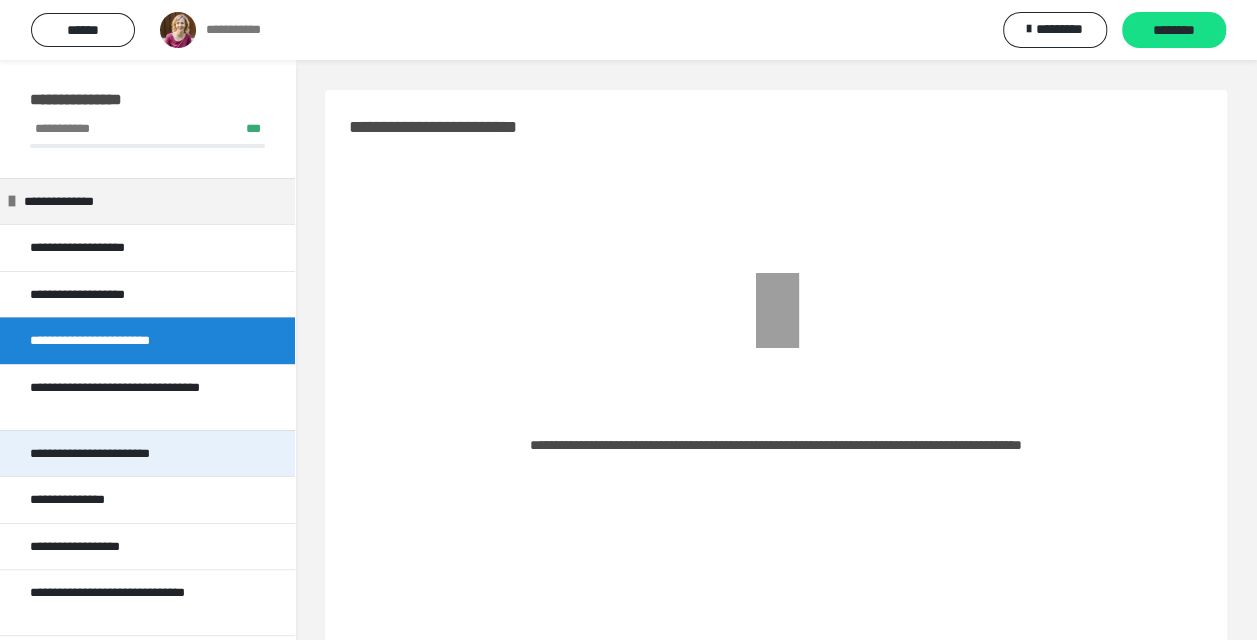 click on "**********" at bounding box center (110, 454) 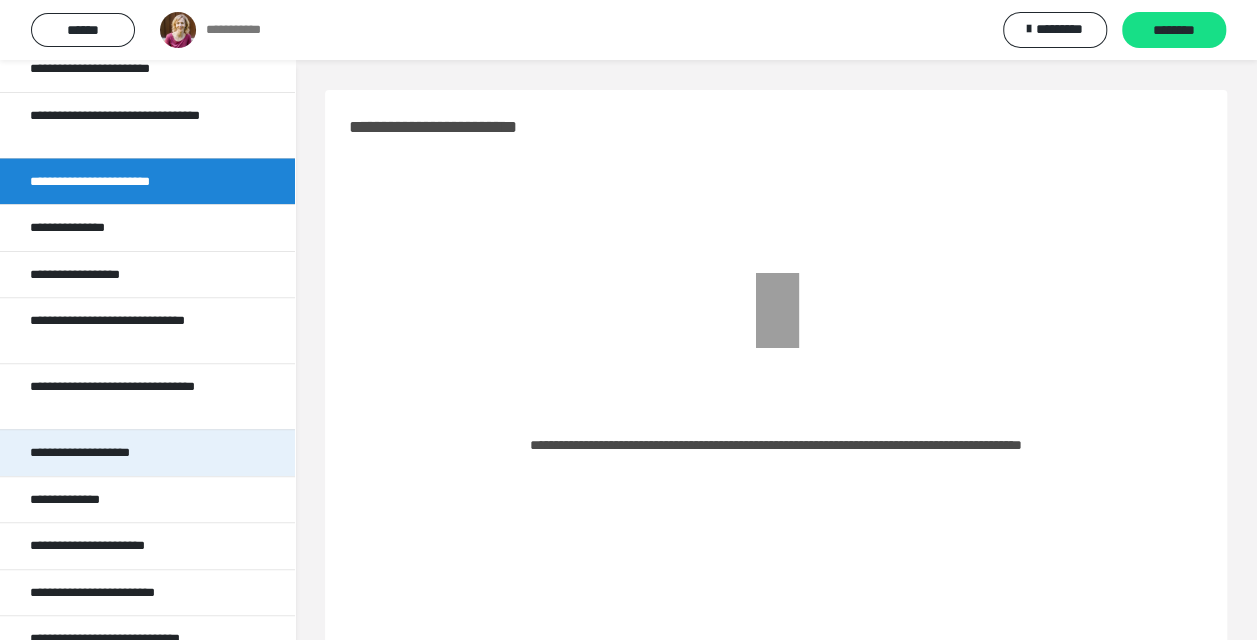 scroll, scrollTop: 360, scrollLeft: 0, axis: vertical 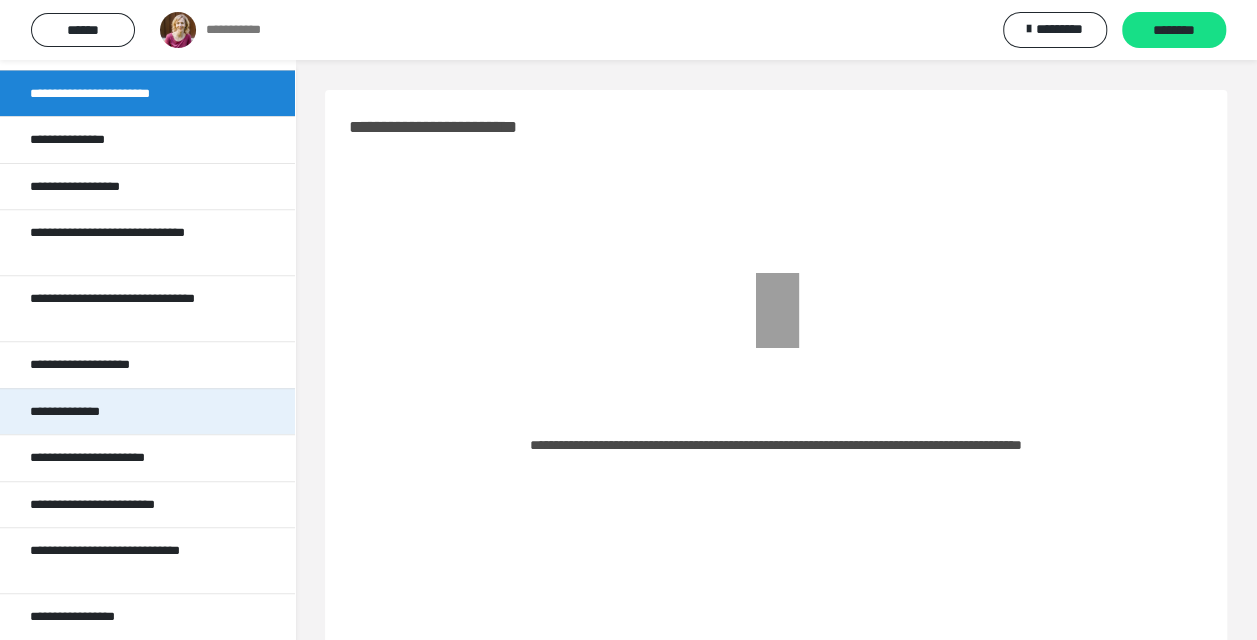 click on "**********" at bounding box center [147, 411] 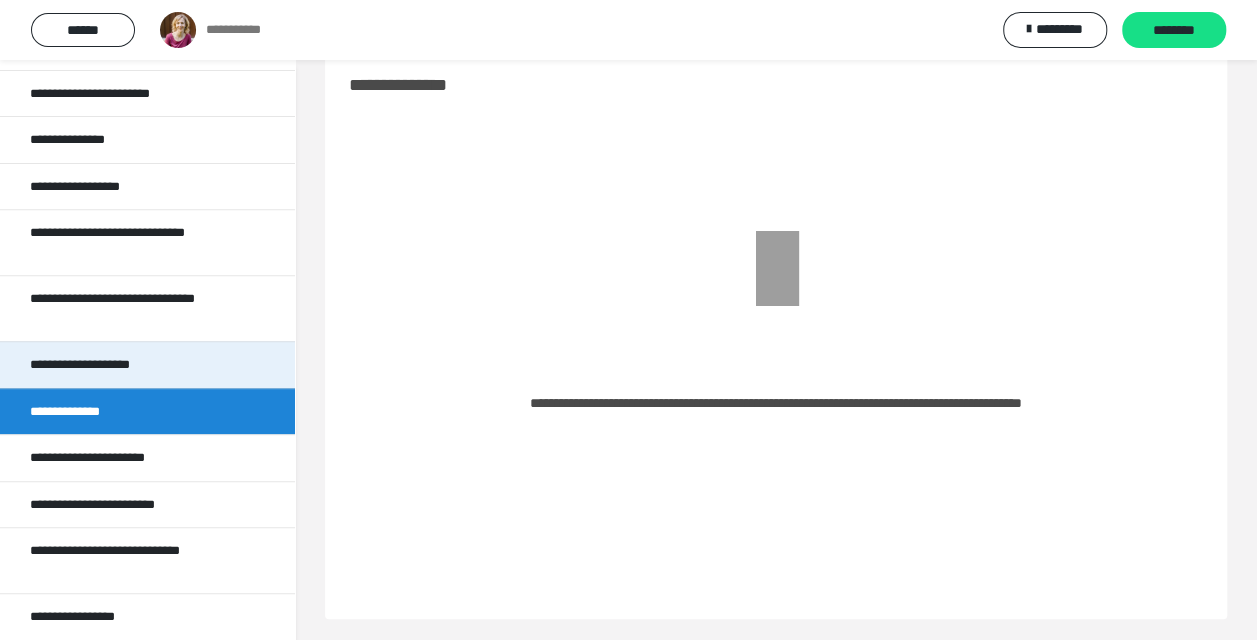 scroll, scrollTop: 60, scrollLeft: 0, axis: vertical 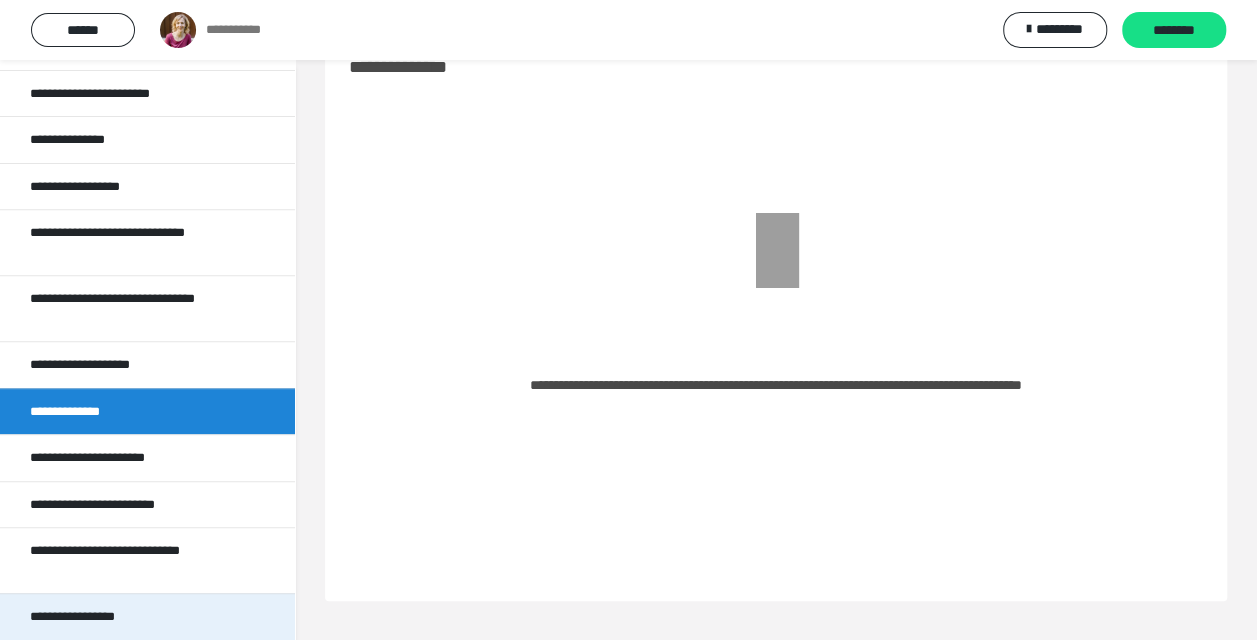 click on "**********" at bounding box center [88, 617] 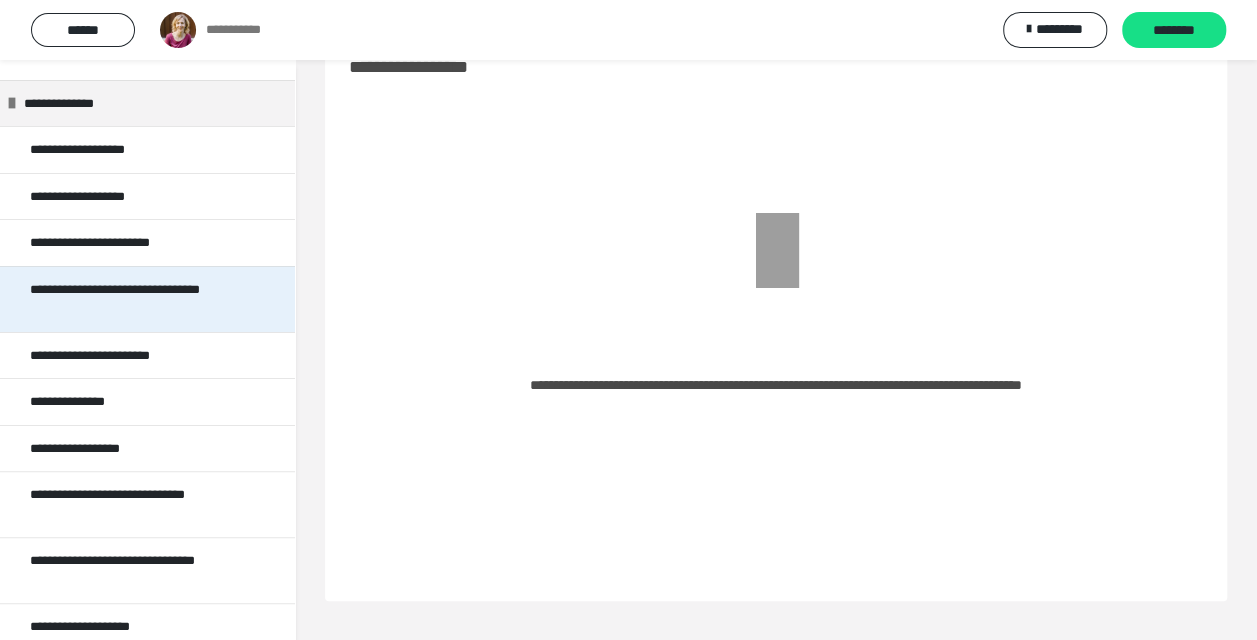 scroll, scrollTop: 0, scrollLeft: 0, axis: both 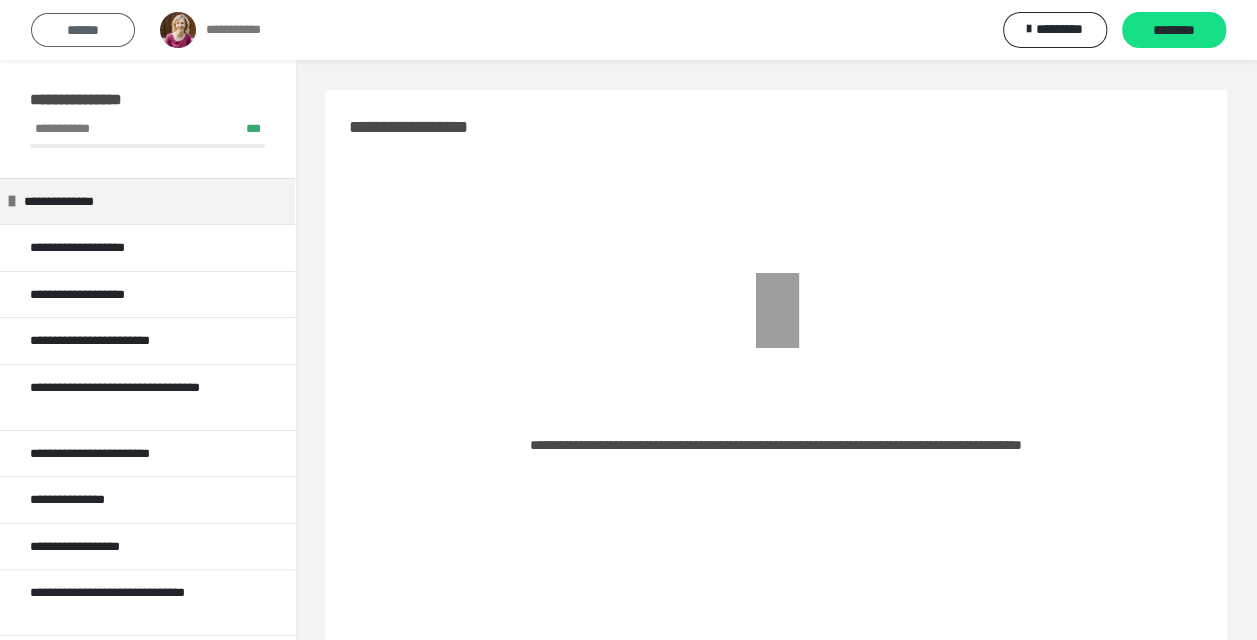 click on "******" at bounding box center (83, 30) 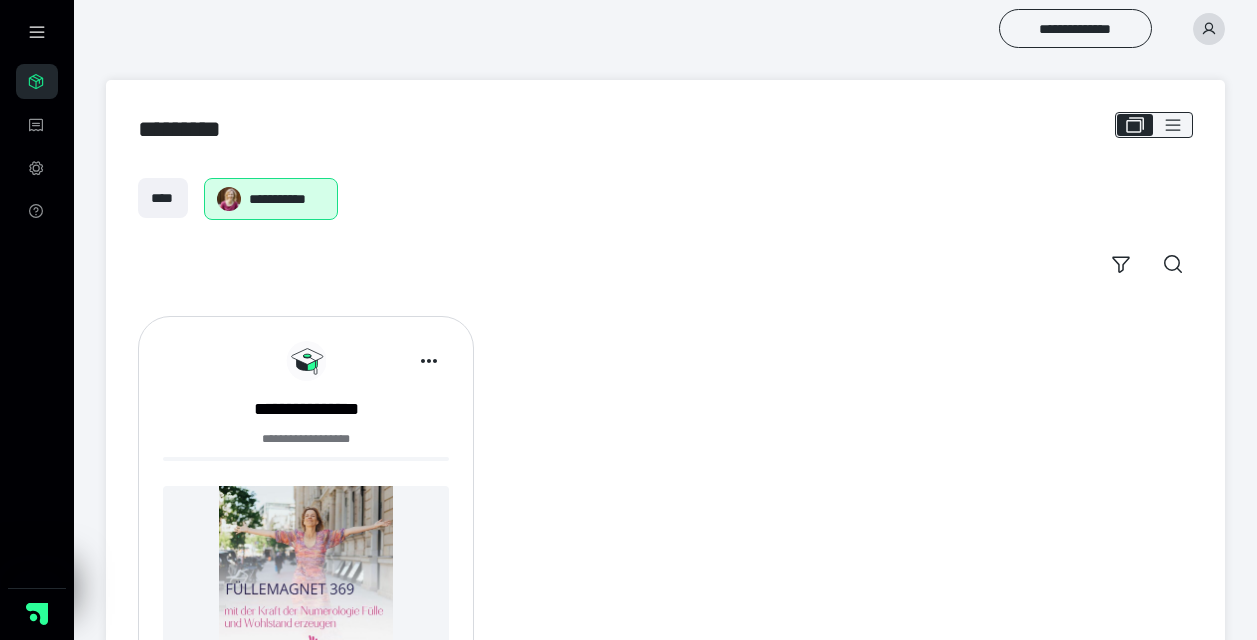 scroll, scrollTop: 140, scrollLeft: 0, axis: vertical 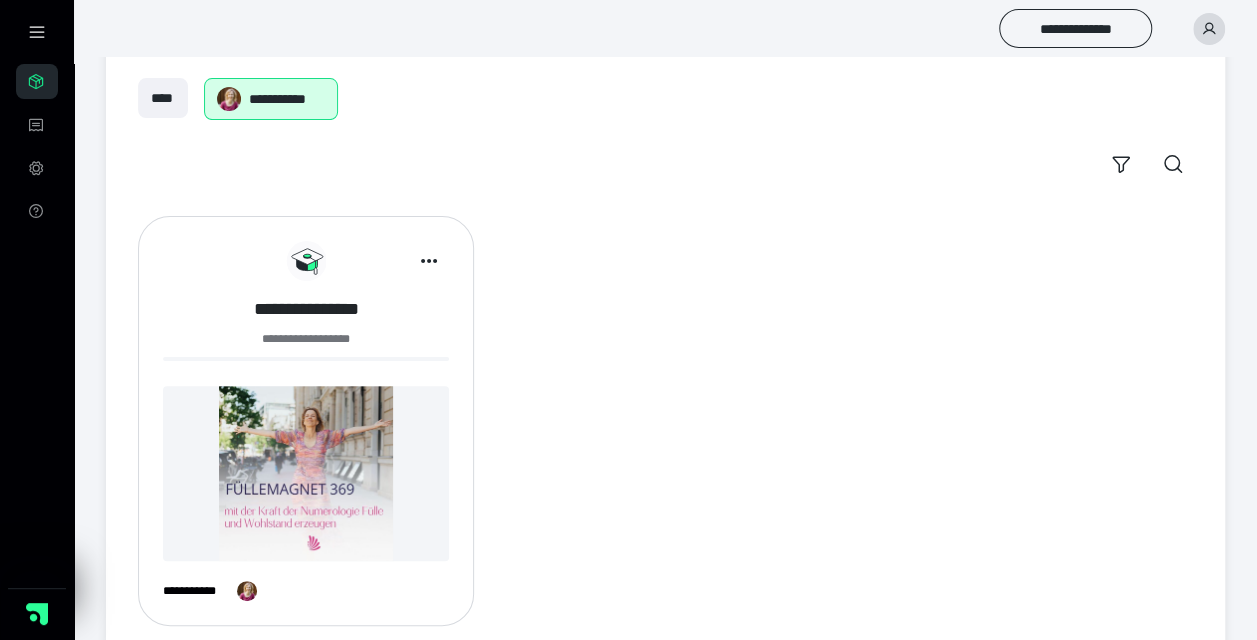 click on "**********" at bounding box center [306, 309] 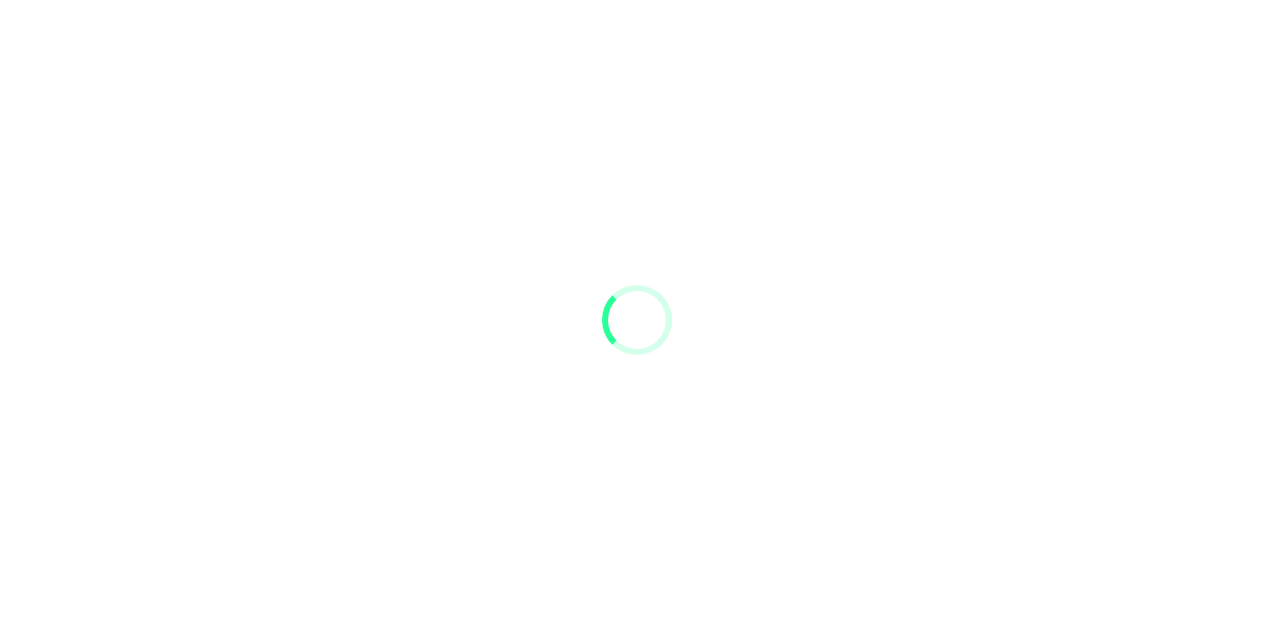 scroll, scrollTop: 0, scrollLeft: 0, axis: both 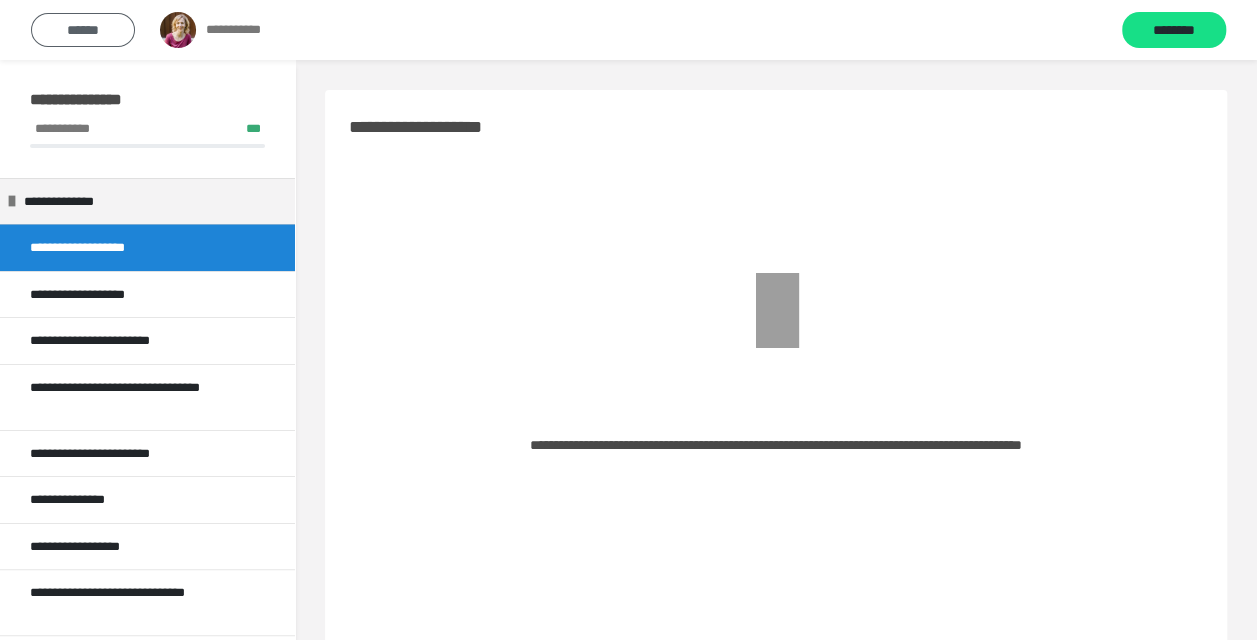 click on "******" at bounding box center (83, 30) 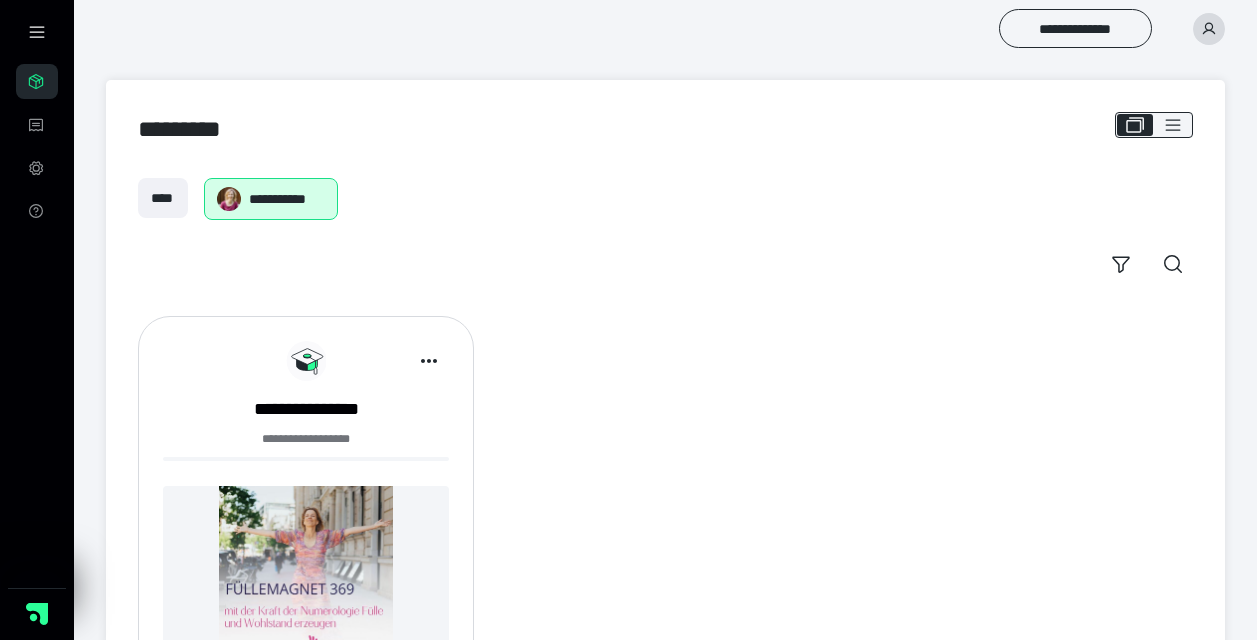 scroll, scrollTop: 100, scrollLeft: 0, axis: vertical 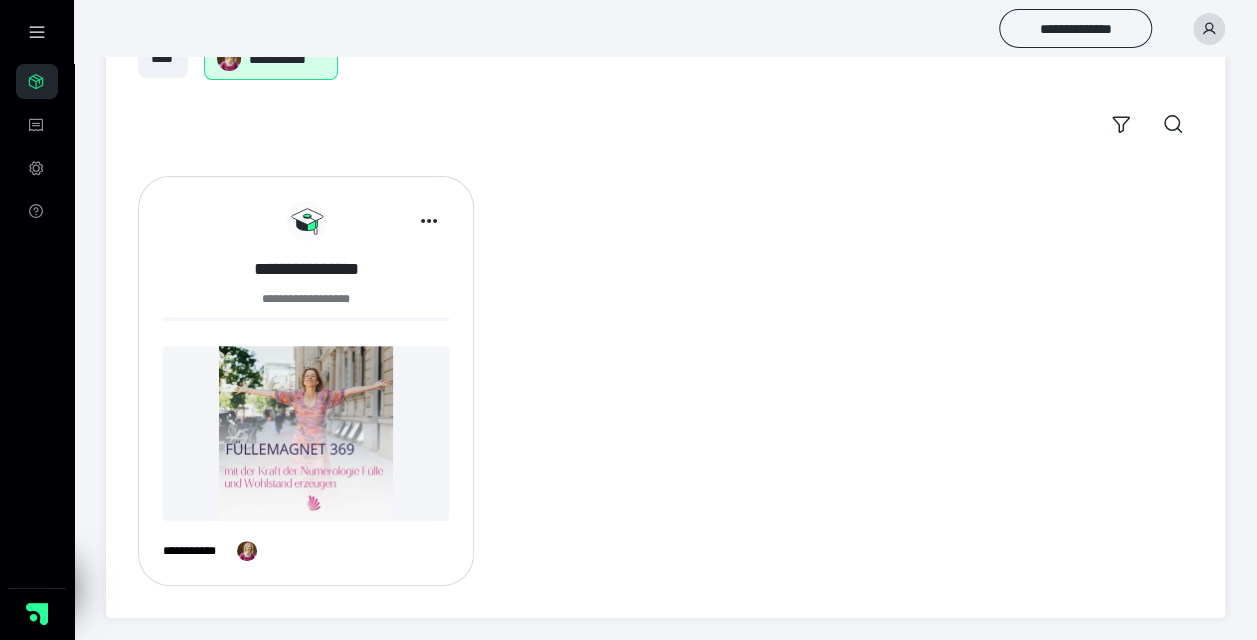 click on "**********" at bounding box center [306, 269] 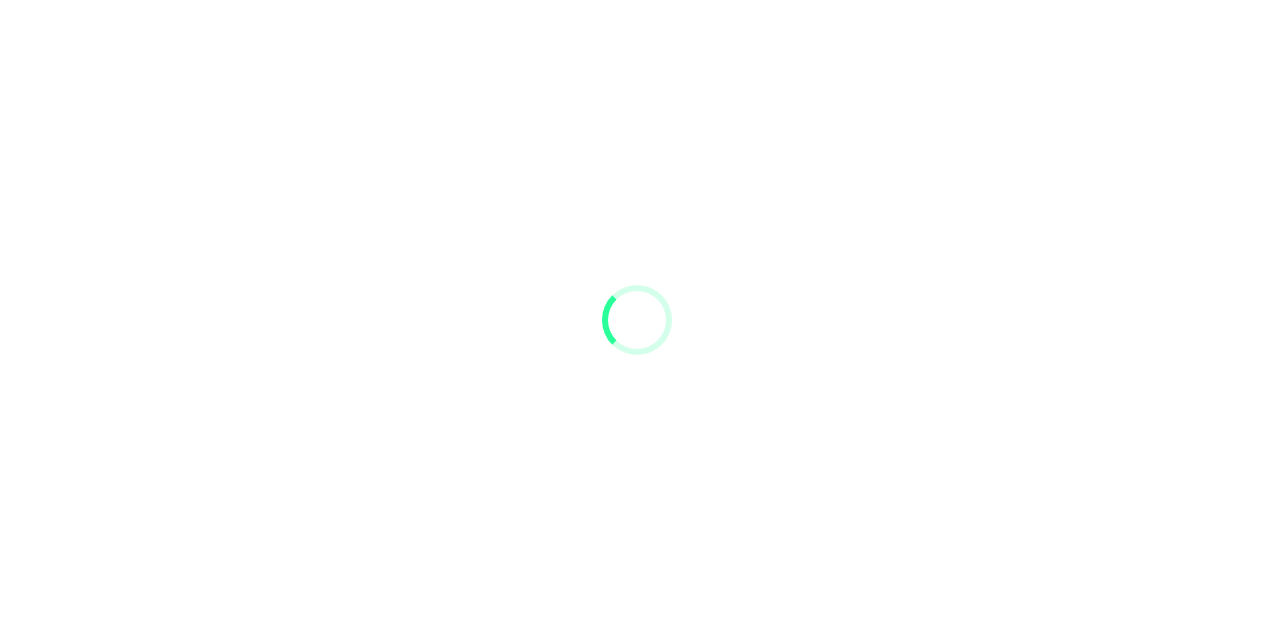 scroll, scrollTop: 0, scrollLeft: 0, axis: both 